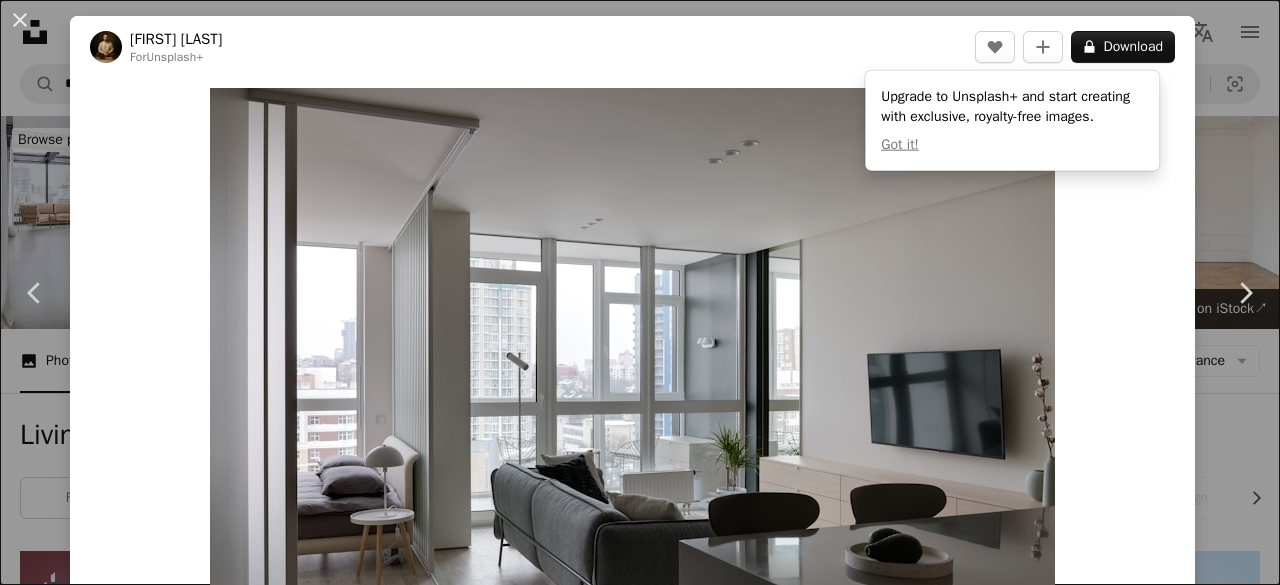 scroll, scrollTop: 11100, scrollLeft: 0, axis: vertical 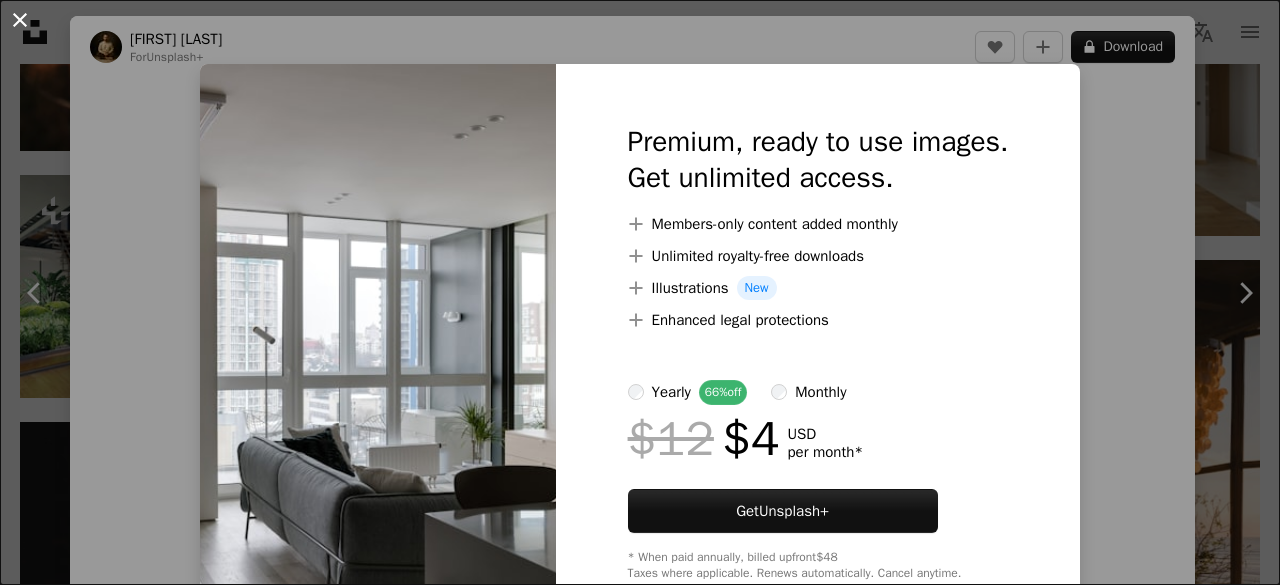 click on "An X shape" at bounding box center [20, 20] 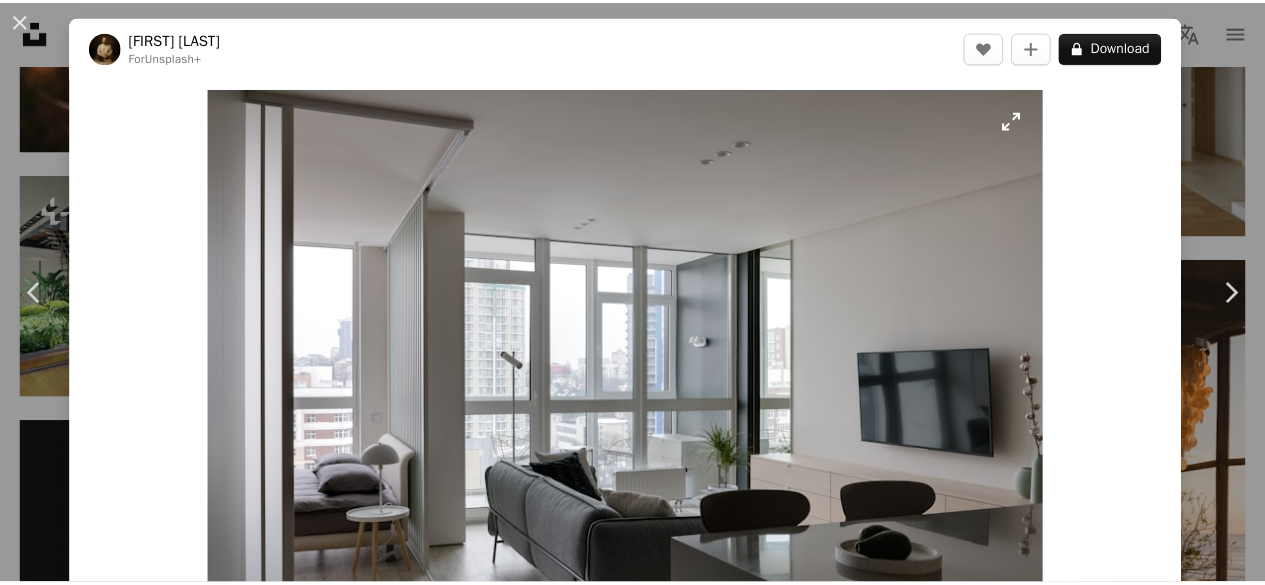 scroll, scrollTop: 300, scrollLeft: 0, axis: vertical 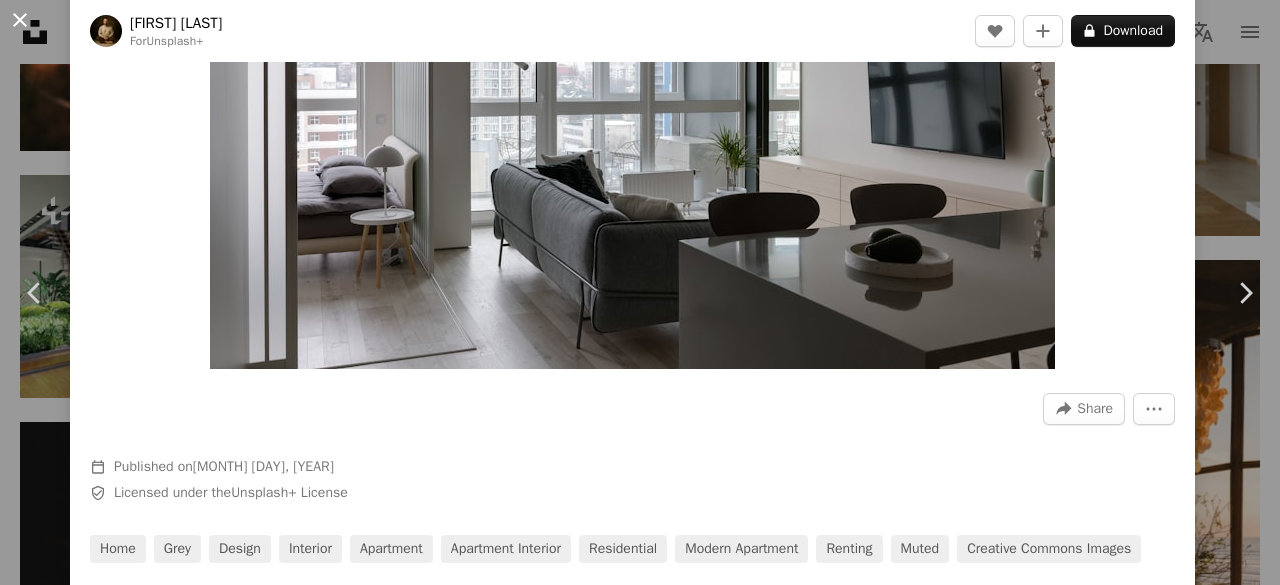 click on "An X shape" at bounding box center (20, 20) 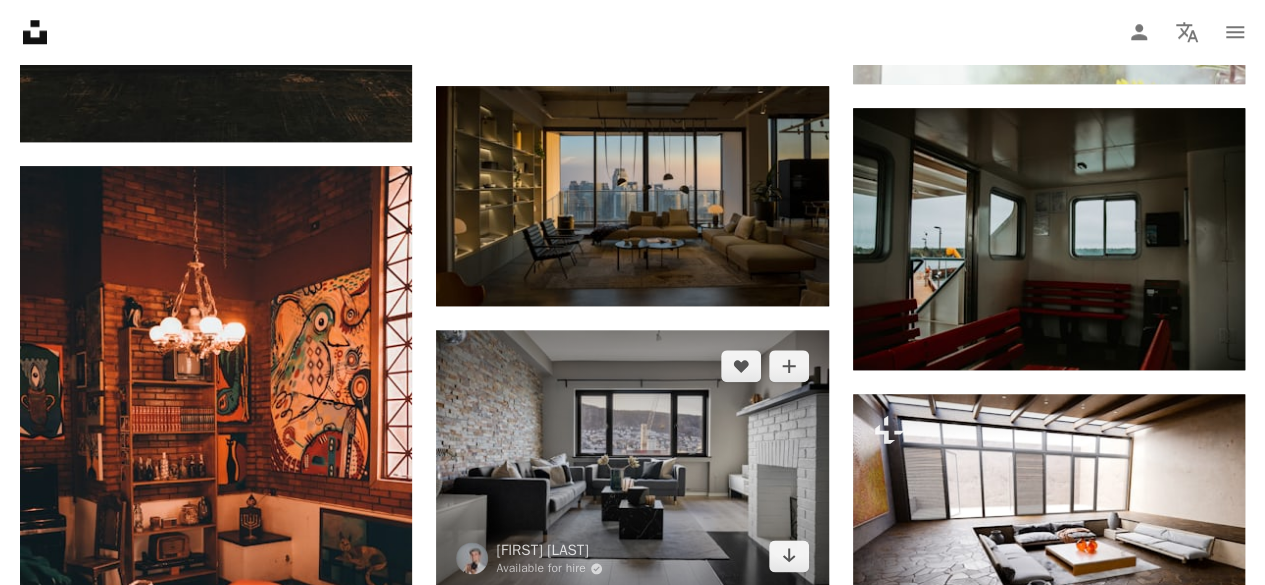 scroll, scrollTop: 12400, scrollLeft: 0, axis: vertical 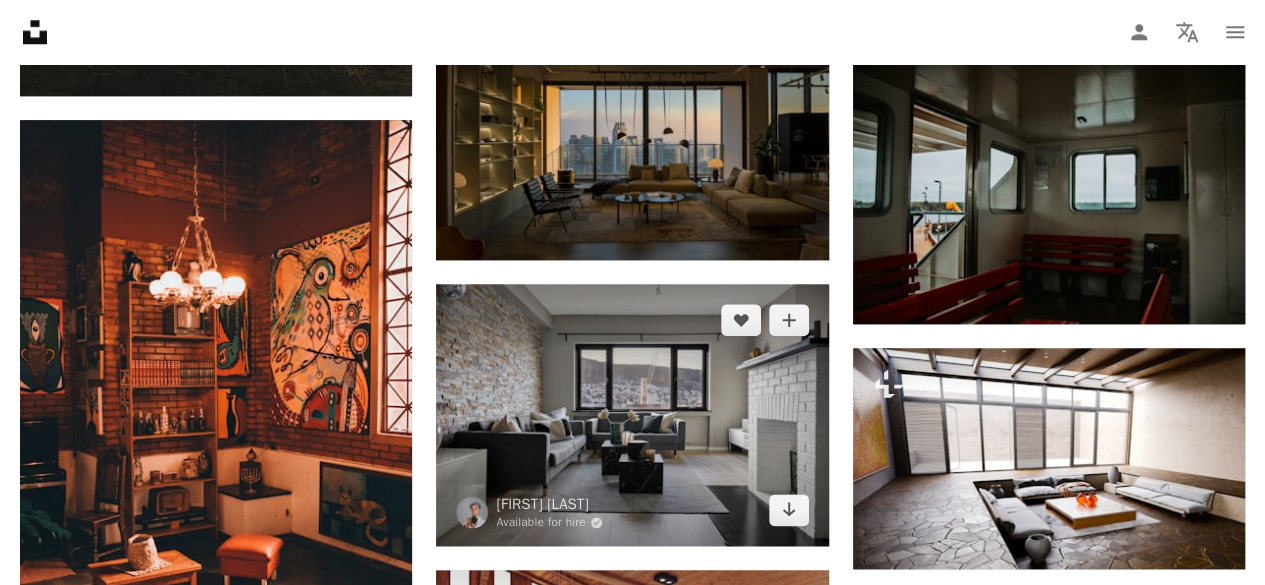 click at bounding box center (632, 415) 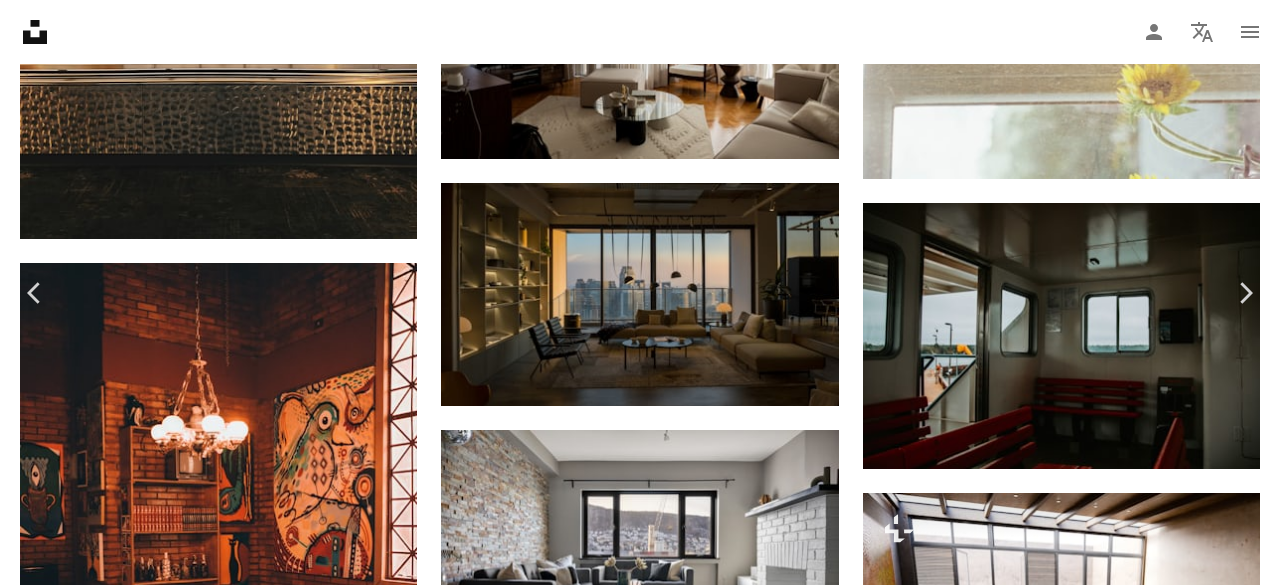 click on "Download free" at bounding box center (1085, 3666) 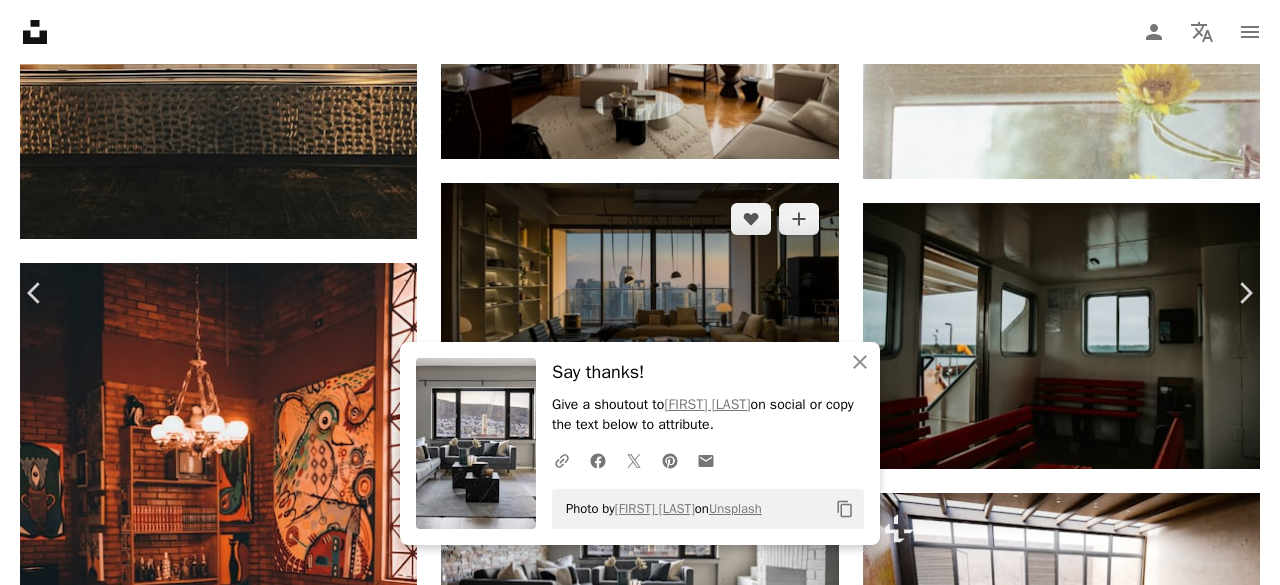 drag, startPoint x: 22, startPoint y: 13, endPoint x: 509, endPoint y: 105, distance: 495.61377 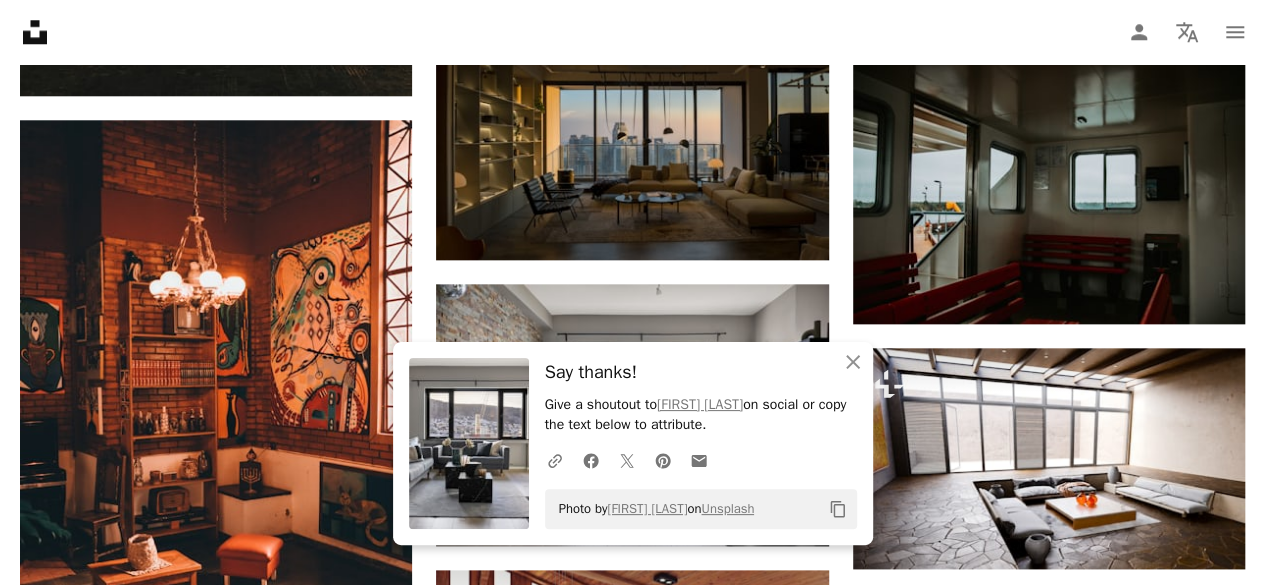 scroll, scrollTop: 12500, scrollLeft: 0, axis: vertical 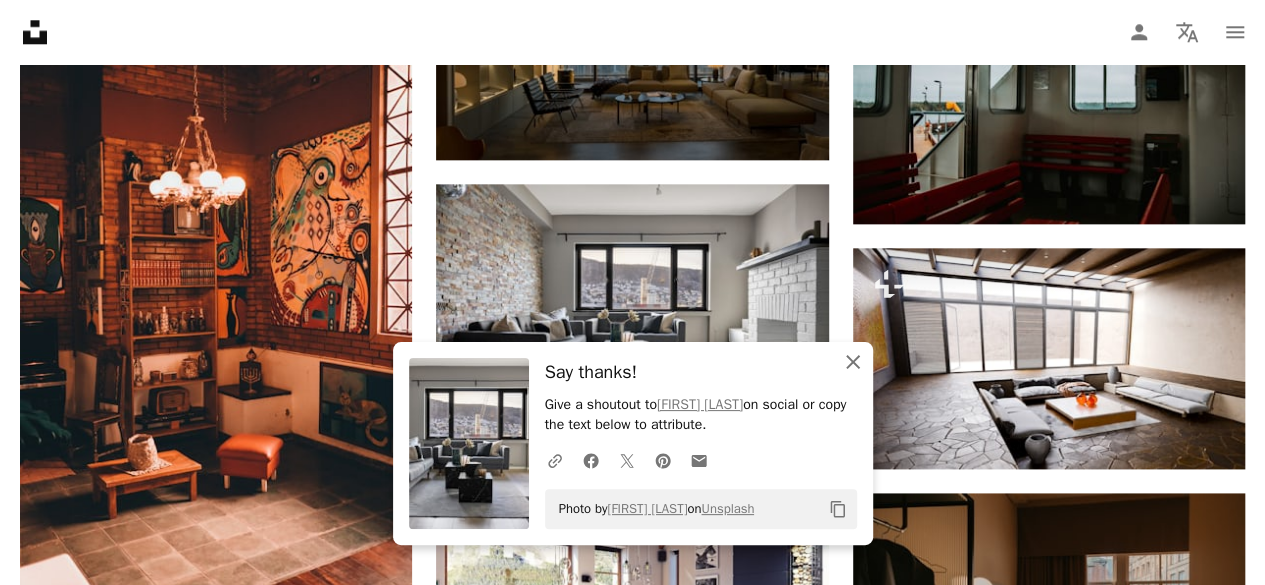 click on "An X shape" at bounding box center (853, 362) 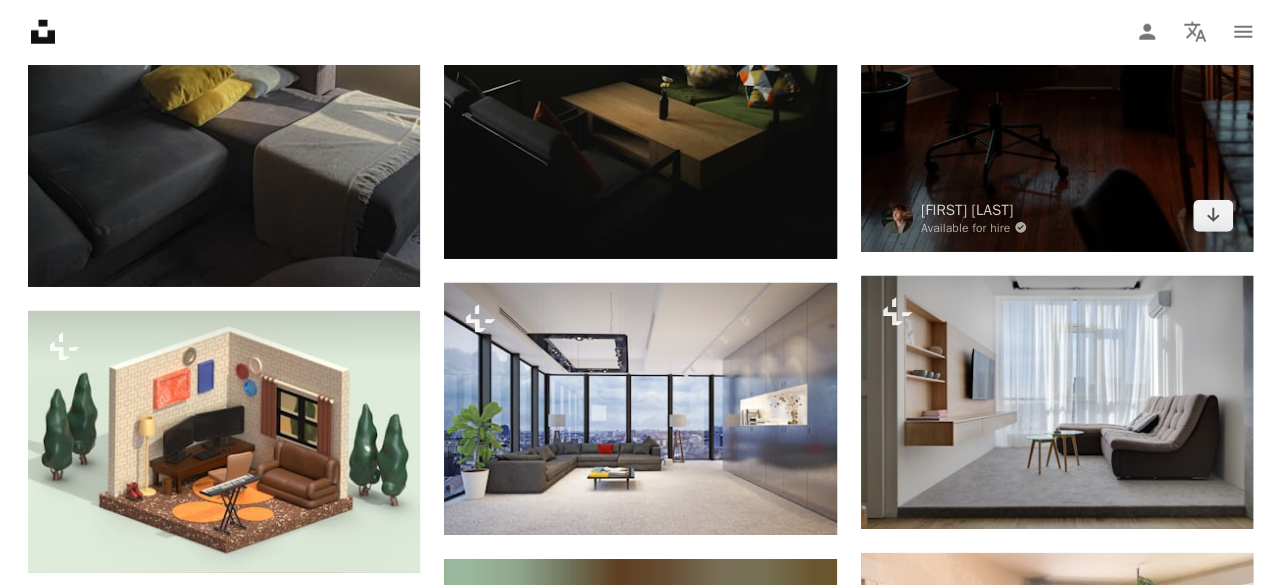 scroll, scrollTop: 14400, scrollLeft: 0, axis: vertical 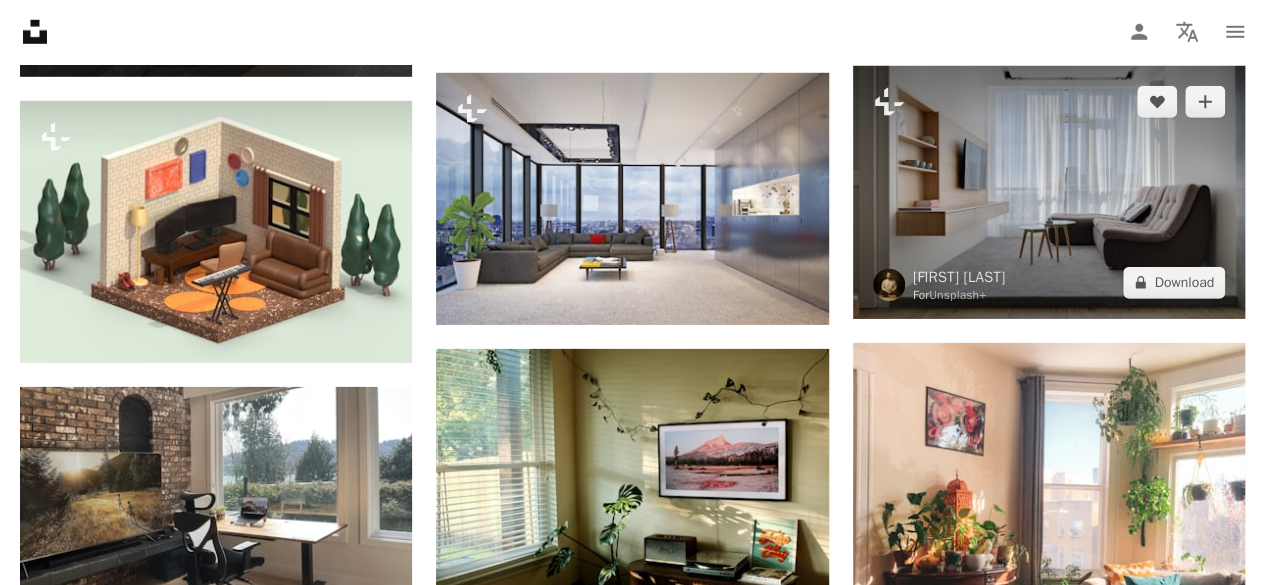 click at bounding box center (1049, 192) 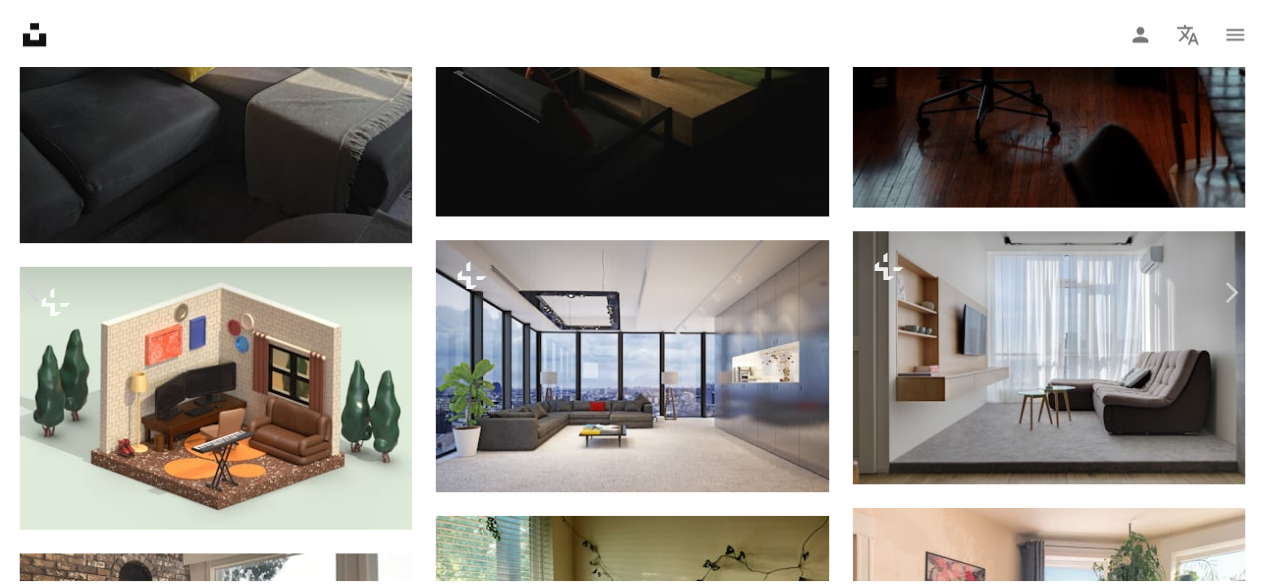scroll, scrollTop: 100, scrollLeft: 0, axis: vertical 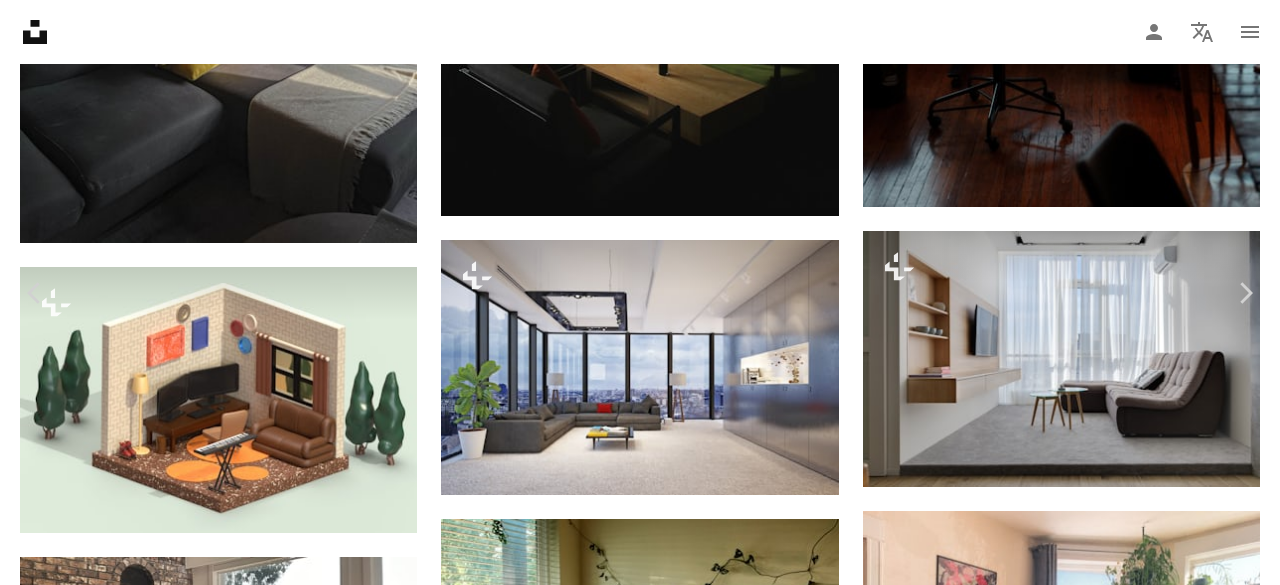 click on "An X shape Chevron left Chevron right [BRAND] For Unsplash+ A heart A plus sign A lock Download Zoom in A forward-right arrow Share More Actions Calendar outlined Published on [MONTH] [DAY], [YEAR] Safety Licensed under the Unsplash+ License interior design living room furniture home decor living room interior design lounge living wooden floor home theater apartment living Free pictures From this series Chevron right Plus sign for Unsplash+ Plus sign for Unsplash+ Plus sign for Unsplash+ Plus sign for Unsplash+ Plus sign for Unsplash+ Plus sign for Unsplash+ Plus sign for Unsplash+ Plus sign for Unsplash+ Plus sign for Unsplash+ Plus sign for Unsplash+ Plus sign for Unsplash+ Related images Plus sign for Unsplash+ A heart A plus sign [BRAND] For Unsplash+ A lock Download Plus sign for Unsplash+ A heart A plus sign [BRAND] For Unsplash+ A lock Download Plus sign for Unsplash+ A heart A plus sign [BRAND] For Unsplash+ A lock Download Plus sign for Unsplash+ A heart A plus sign [BRAND] For" at bounding box center [640, 4116] 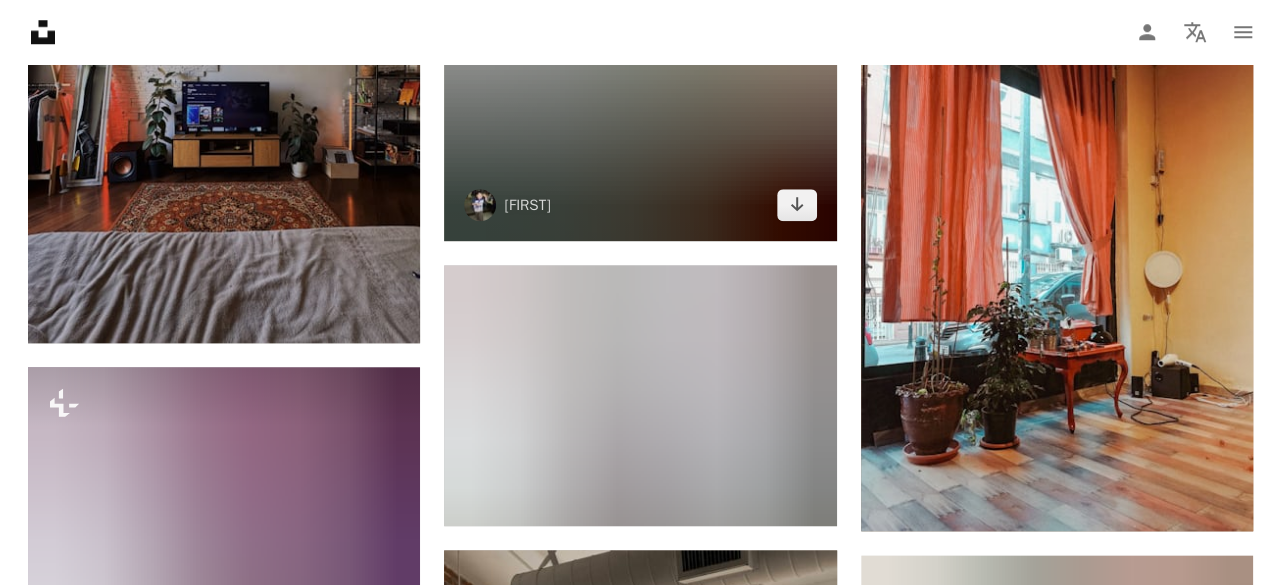 scroll, scrollTop: 16300, scrollLeft: 0, axis: vertical 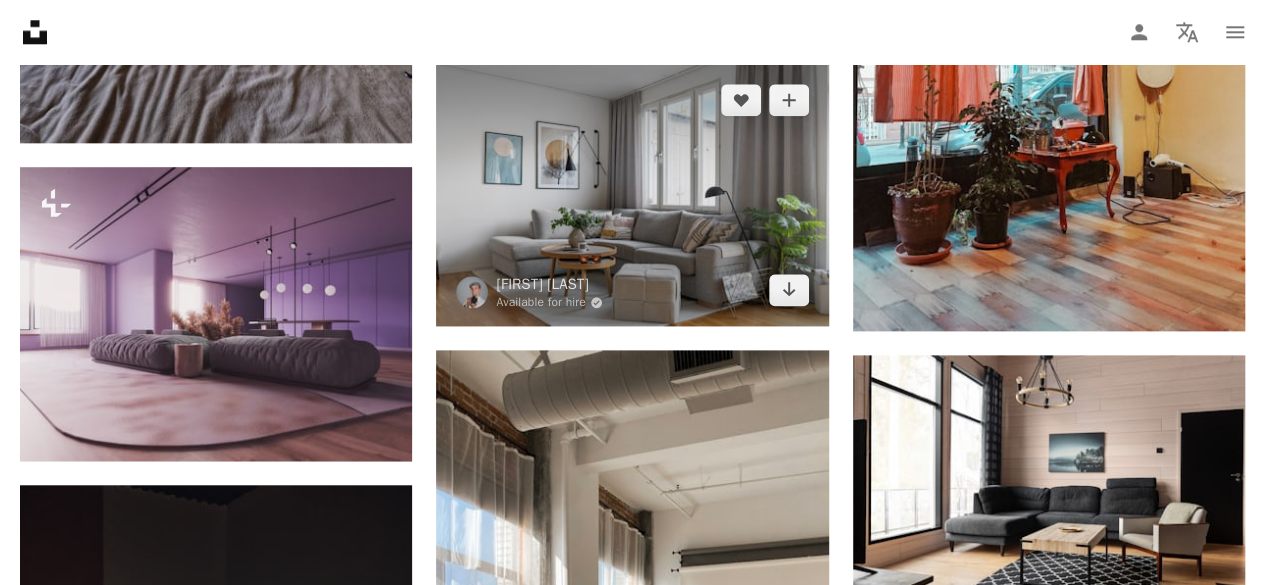 click at bounding box center [632, 195] 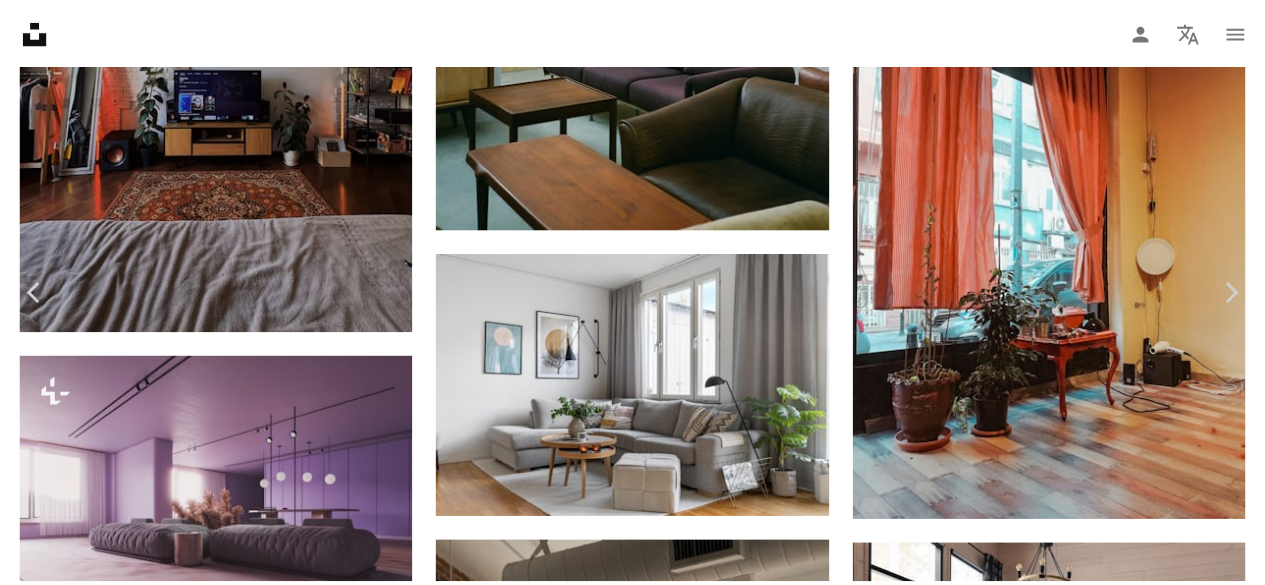 scroll, scrollTop: 0, scrollLeft: 0, axis: both 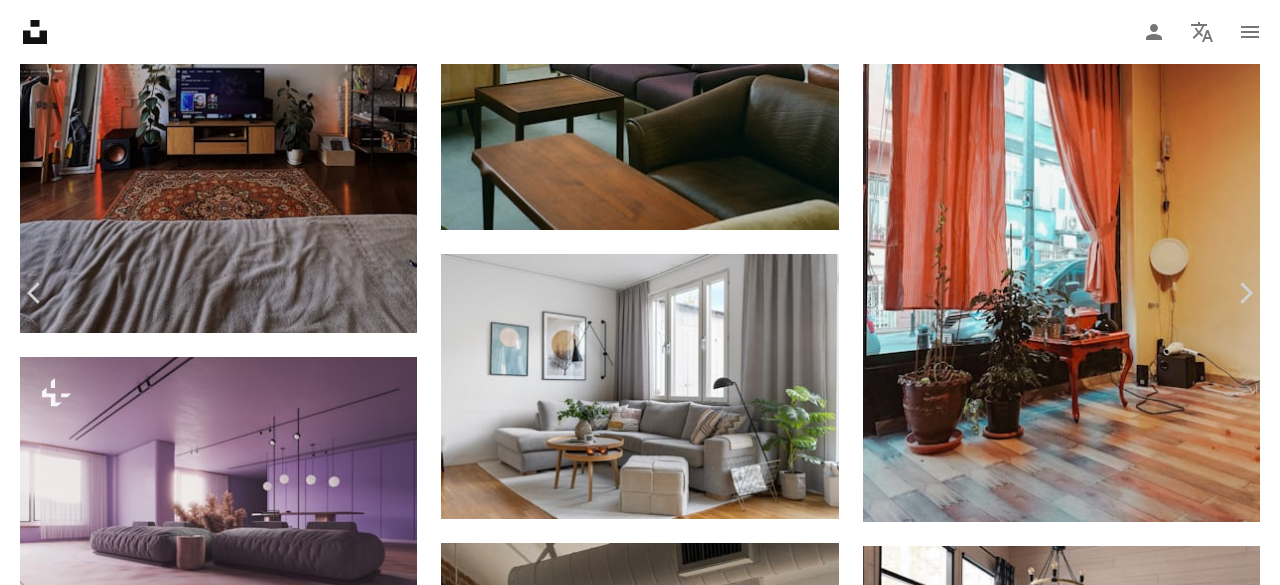 click on "Download free" at bounding box center (1085, 4957) 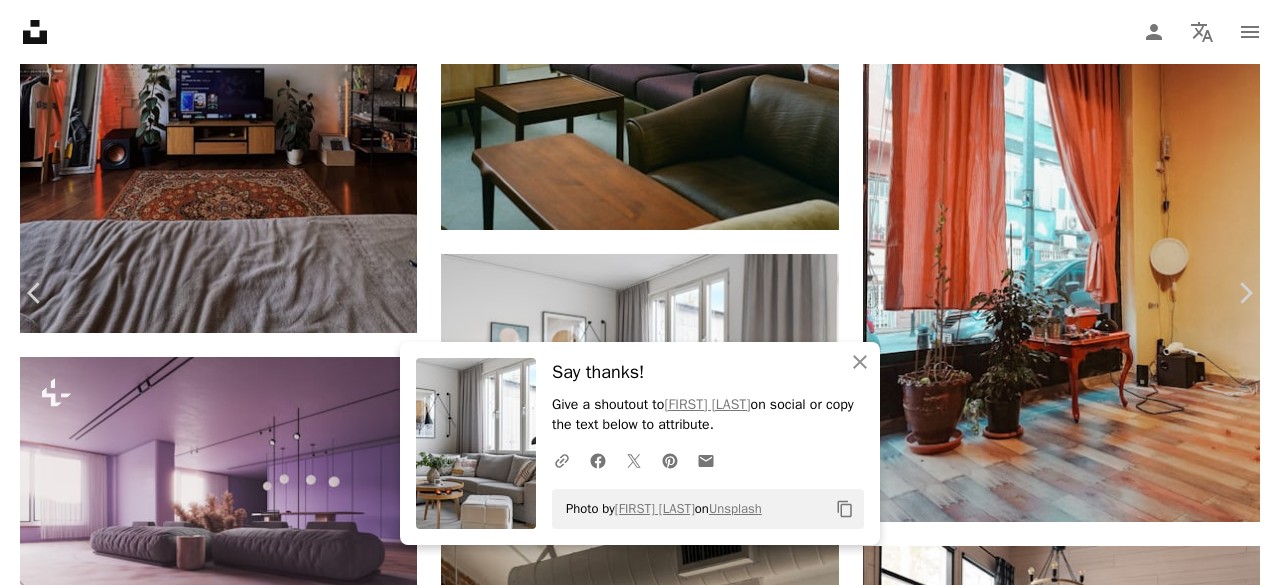 click on "An X shape Chevron left Chevron right An X shape Close Say thanks! Give a shoutout to [FIRST] [LAST] on social or copy the text below to attribute. A URL sharing icon (chains) Facebook icon X (formerly Twitter) icon Pinterest icon An envelope Photo by [FIRST] [LAST] on Unsplash Copy content [FIRST] [LAST] Available for hire A checkmark inside of a circle A heart A plus sign Download free Chevron down Zoom in Views 9,375 Downloads 139 A forward-right arrow Share Info icon Info More Actions Calendar outlined Published on [MONTH] [DAY], [YEAR] Camera SONY, ILCE-7M3 Safety Free to use under the Unsplash License art interior design plant painting living room furniture table home decor lamp cup couch mug indoors floor lamp Public domain images Browse premium related images on iStock | Save 20% with code UNSPLASH20 View more on iStock ↗ Related images A heart A plus sign [FIRST] [LAST] Available for hire A checkmark inside of a circle Arrow pointing down Plus sign for Unsplash+ A heart A plus sign Getty Images For" at bounding box center (640, 5202) 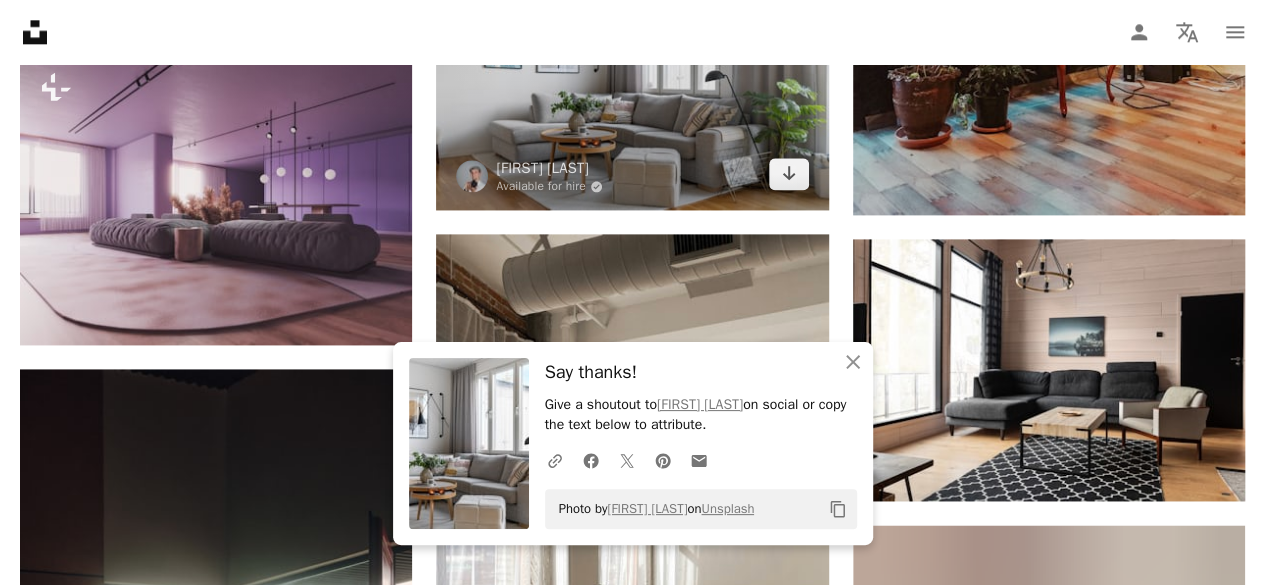 scroll, scrollTop: 16600, scrollLeft: 0, axis: vertical 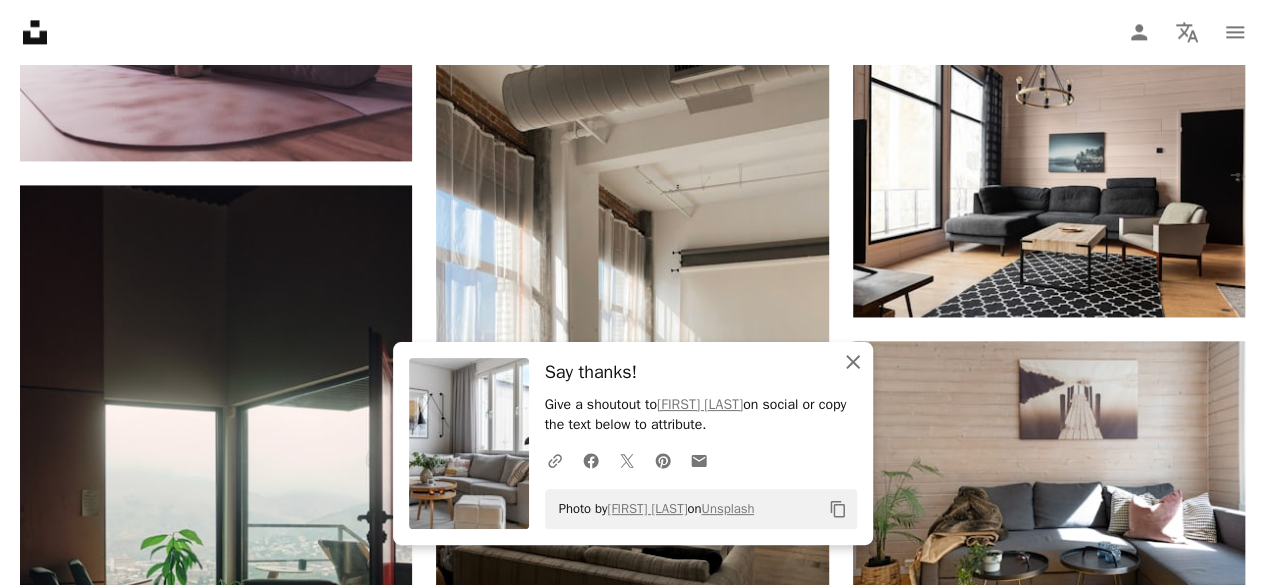 click on "An X shape" at bounding box center [853, 362] 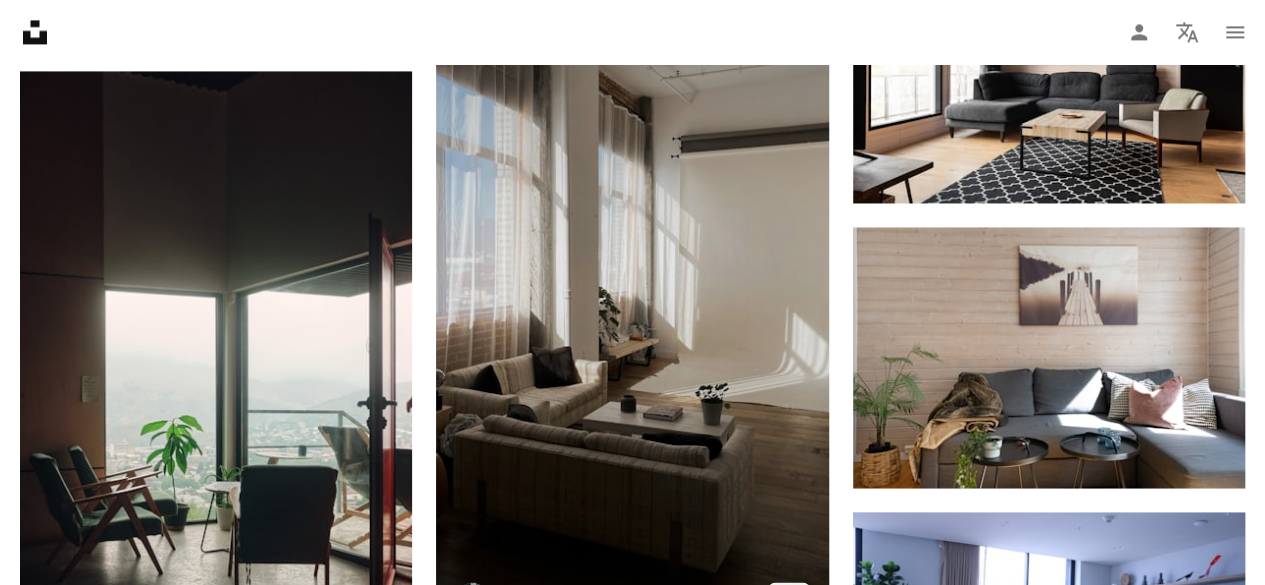 scroll, scrollTop: 16800, scrollLeft: 0, axis: vertical 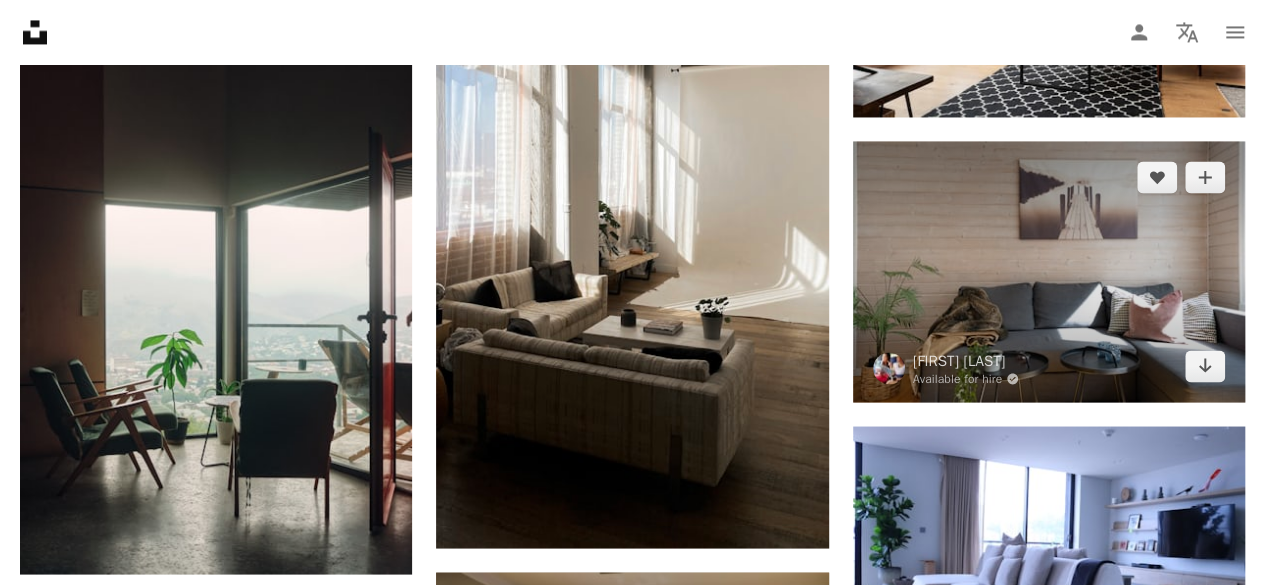 click at bounding box center [1049, 272] 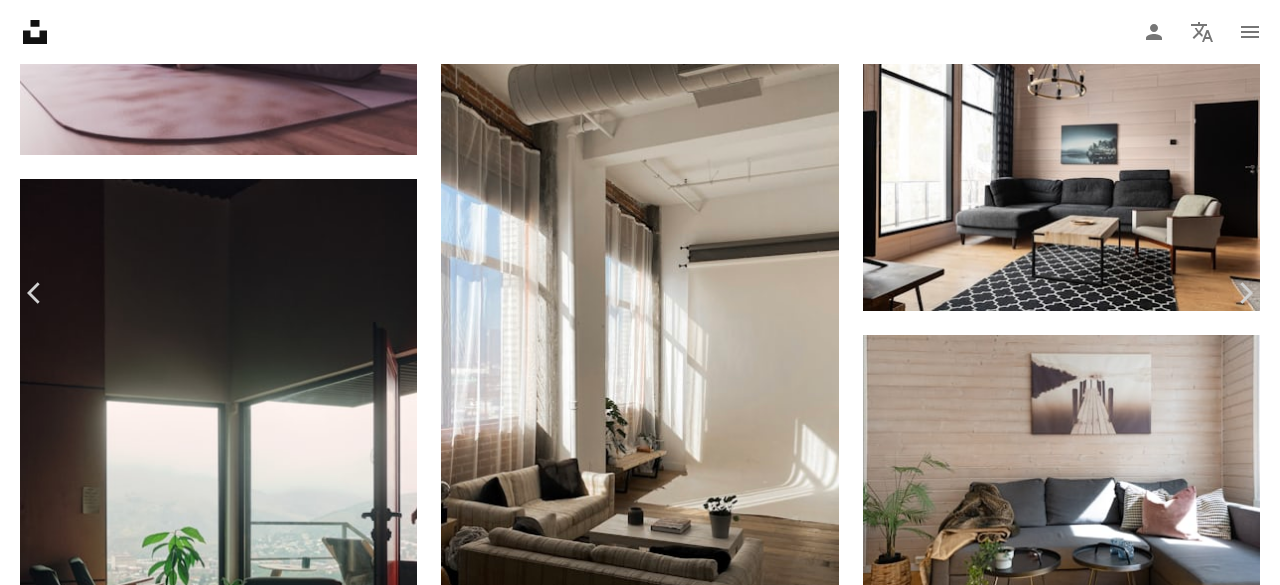 click on "Download free" at bounding box center [1085, 4458] 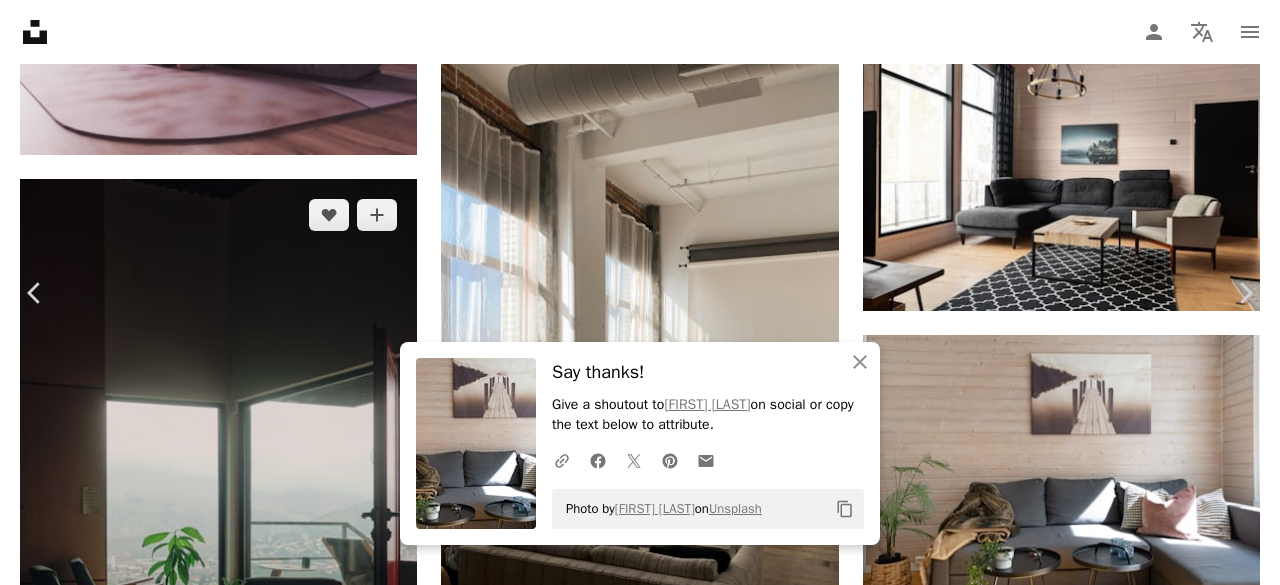 click on "An X shape" at bounding box center [20, 20] 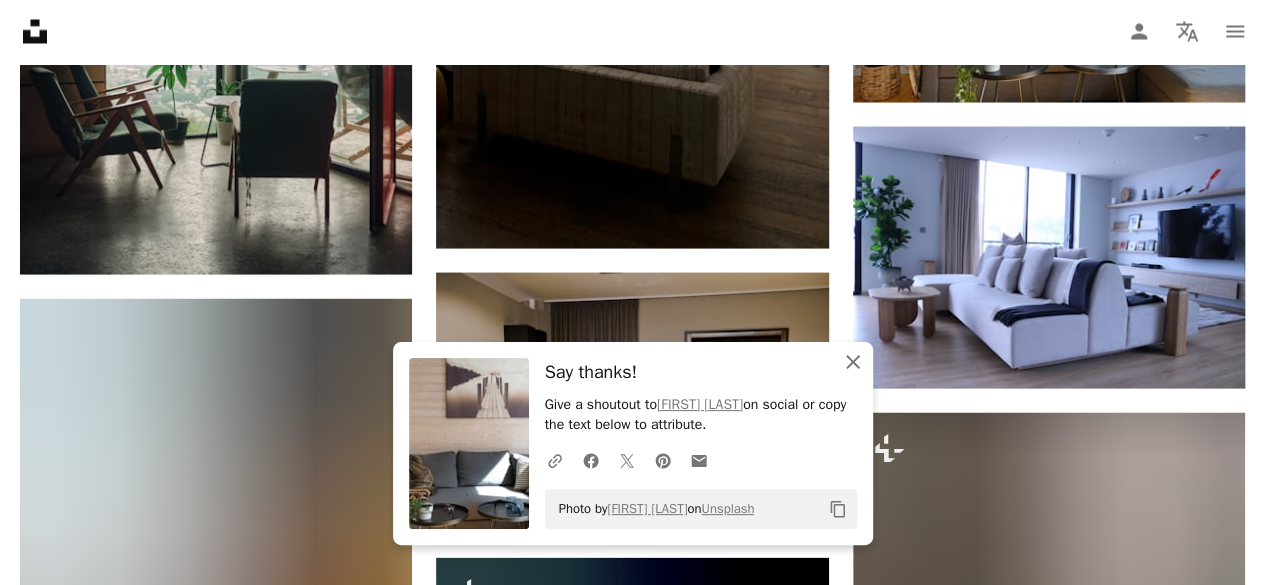 scroll, scrollTop: 17100, scrollLeft: 0, axis: vertical 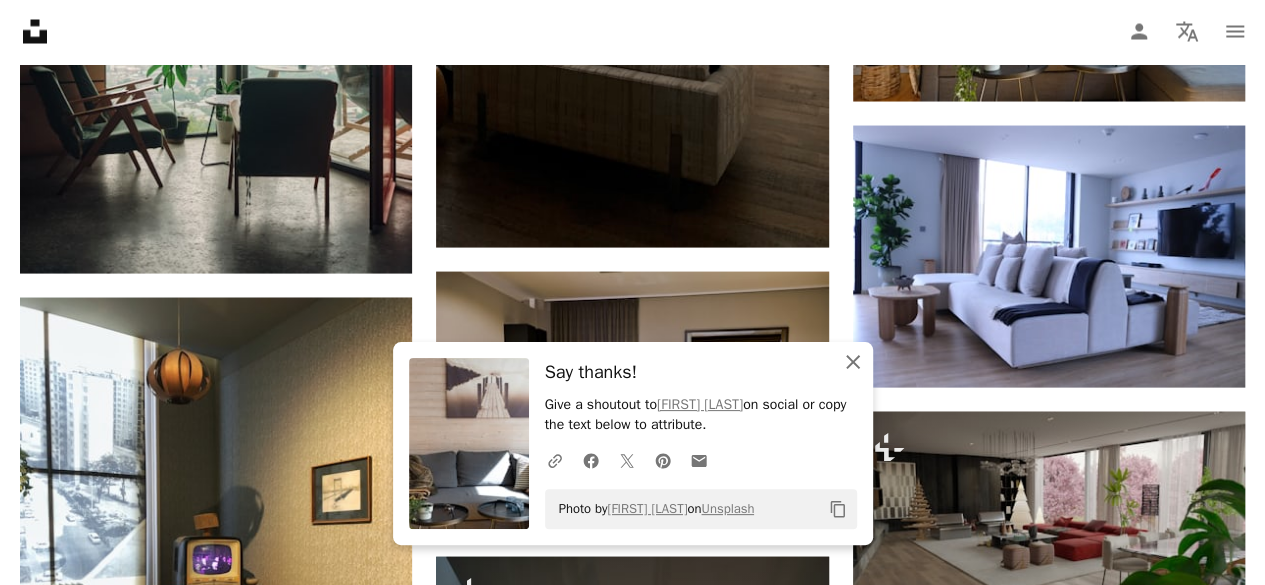 click on "An X shape" at bounding box center (853, 362) 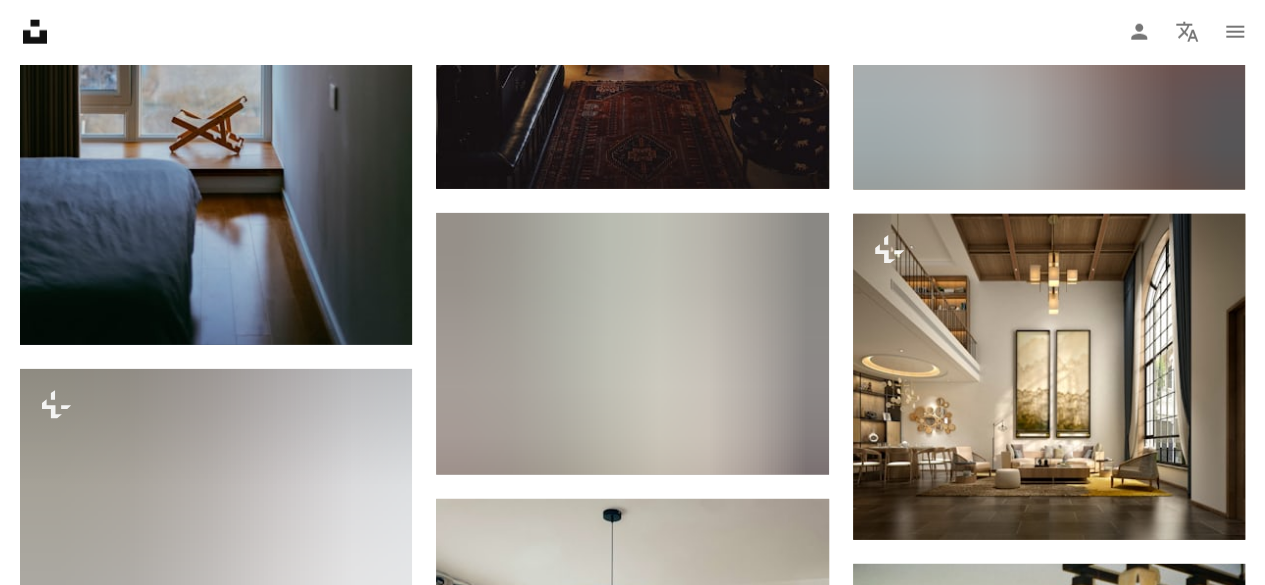scroll, scrollTop: 21900, scrollLeft: 0, axis: vertical 